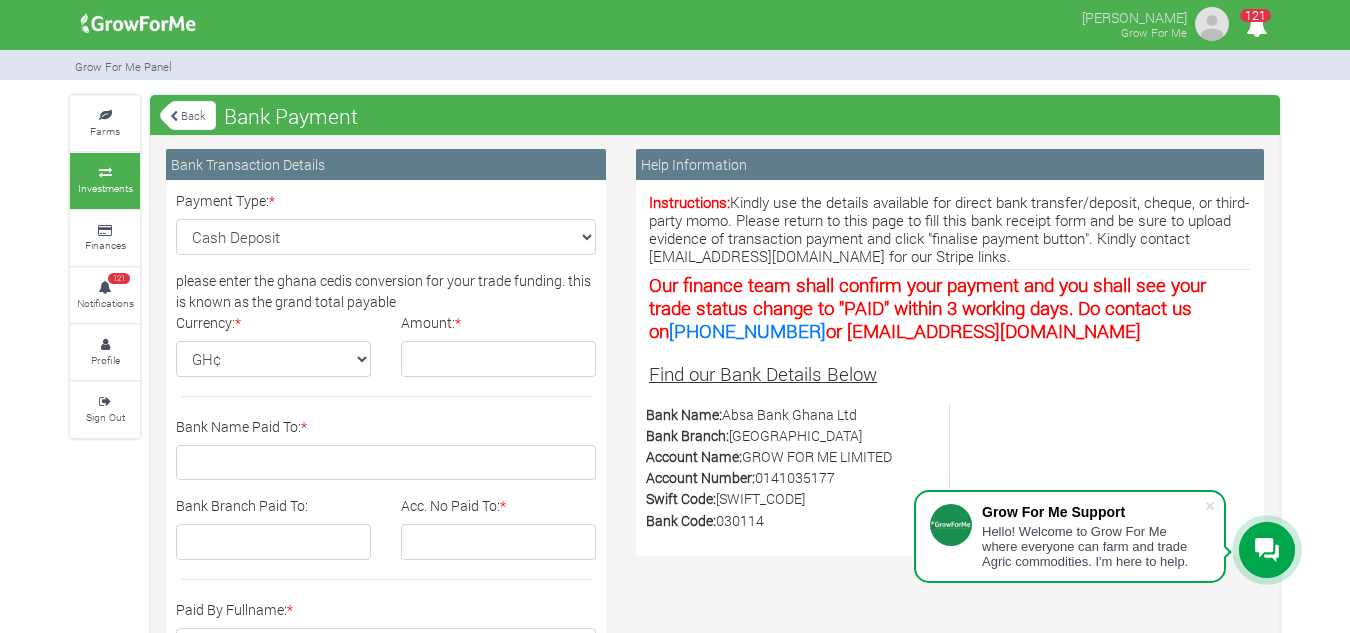 select on "Cash Deposit" 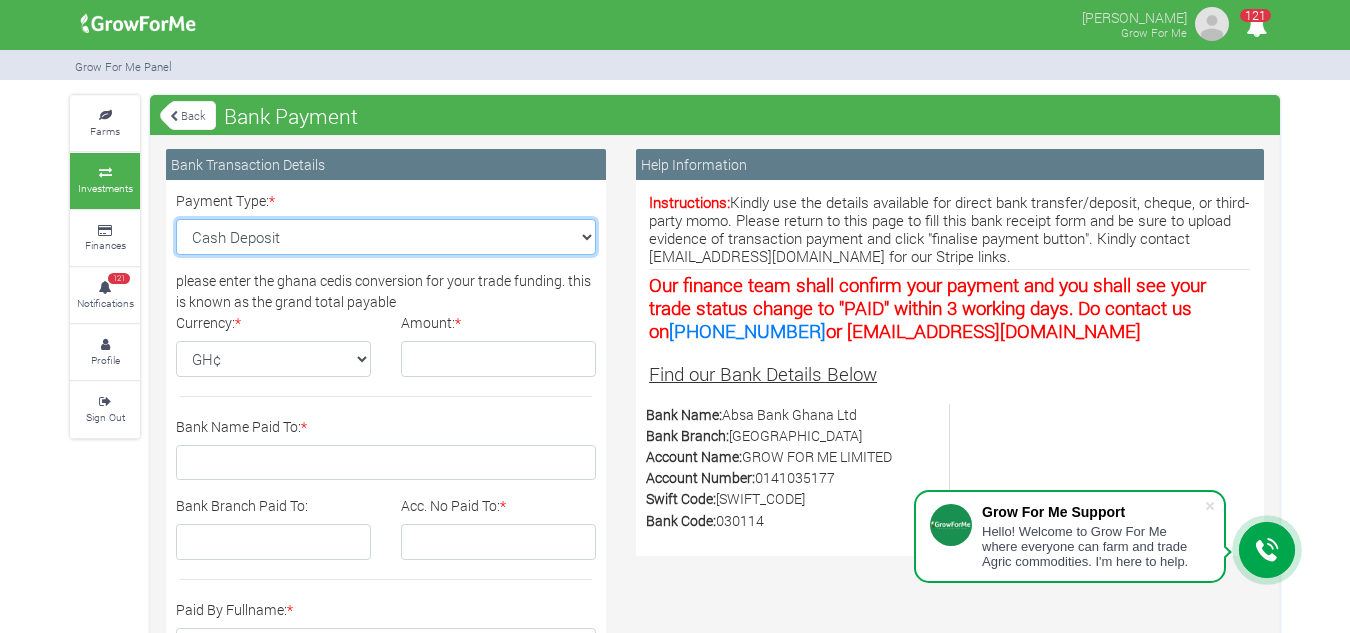 scroll, scrollTop: 0, scrollLeft: 0, axis: both 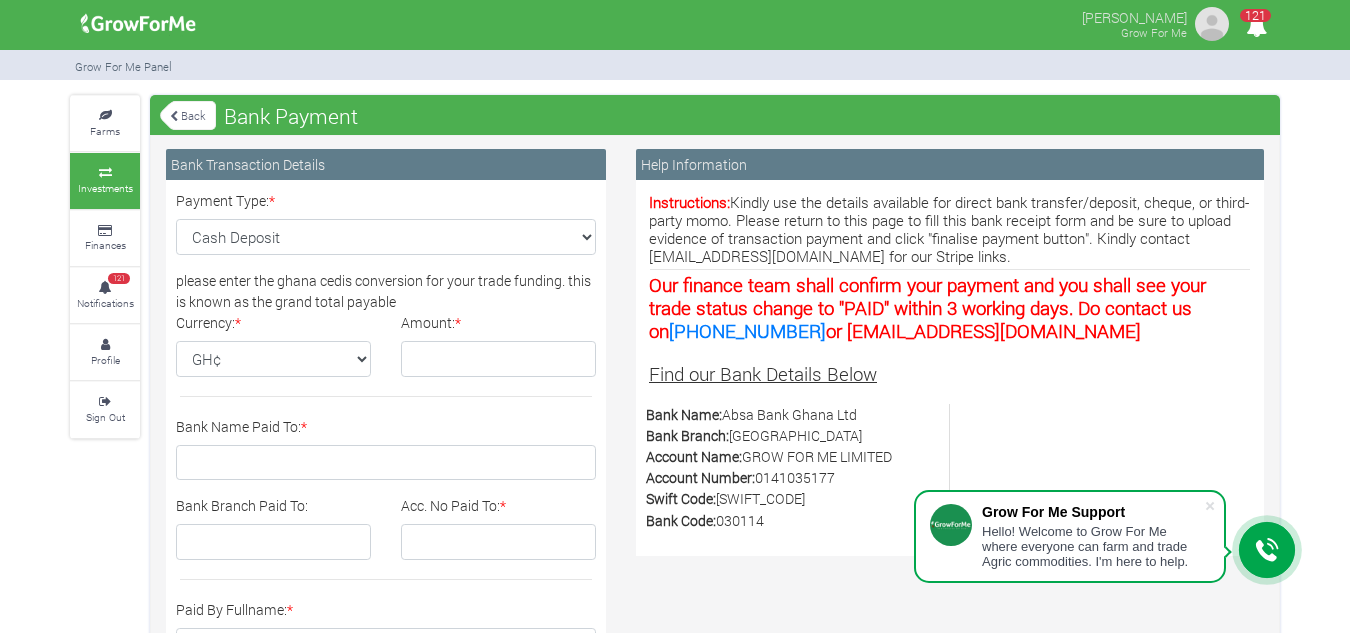 click on "Back" at bounding box center [188, 115] 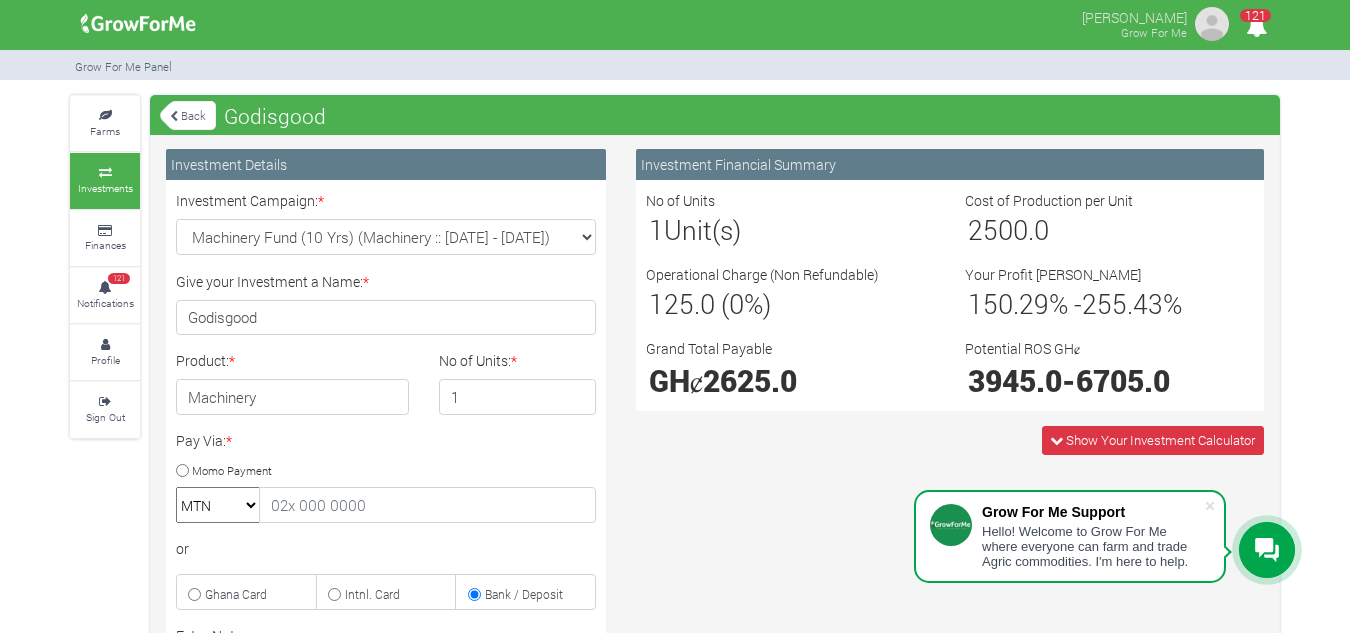 scroll, scrollTop: 0, scrollLeft: 0, axis: both 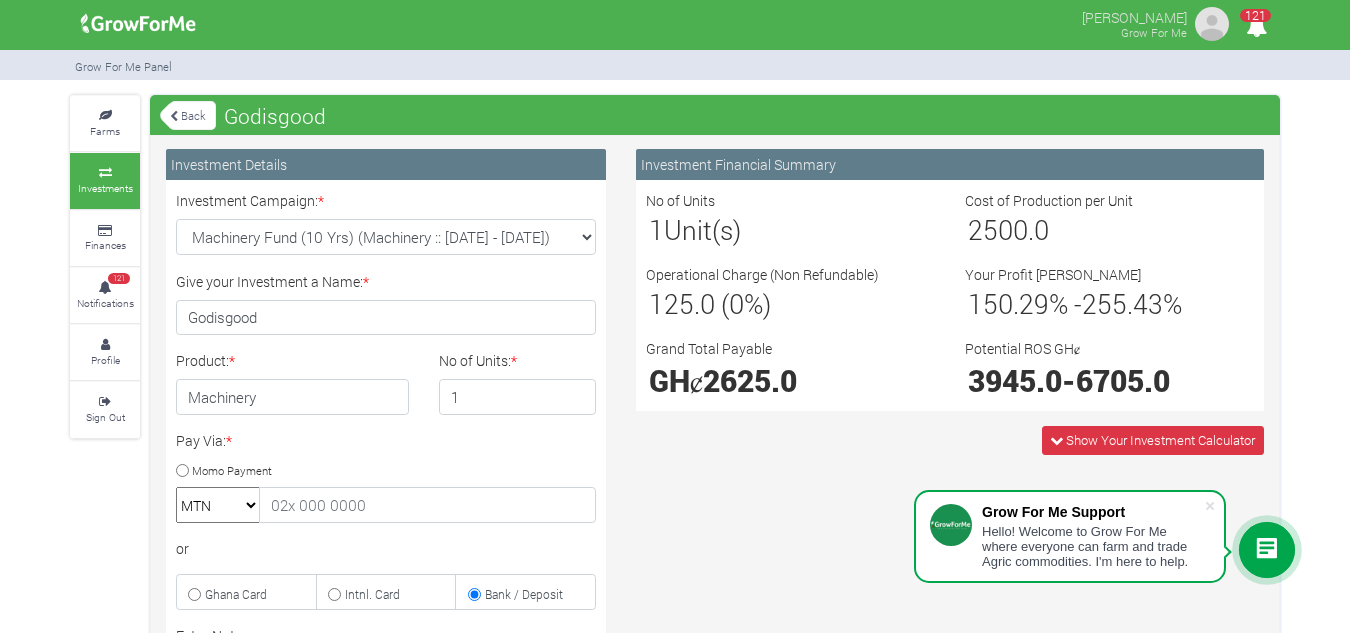 select on "47" 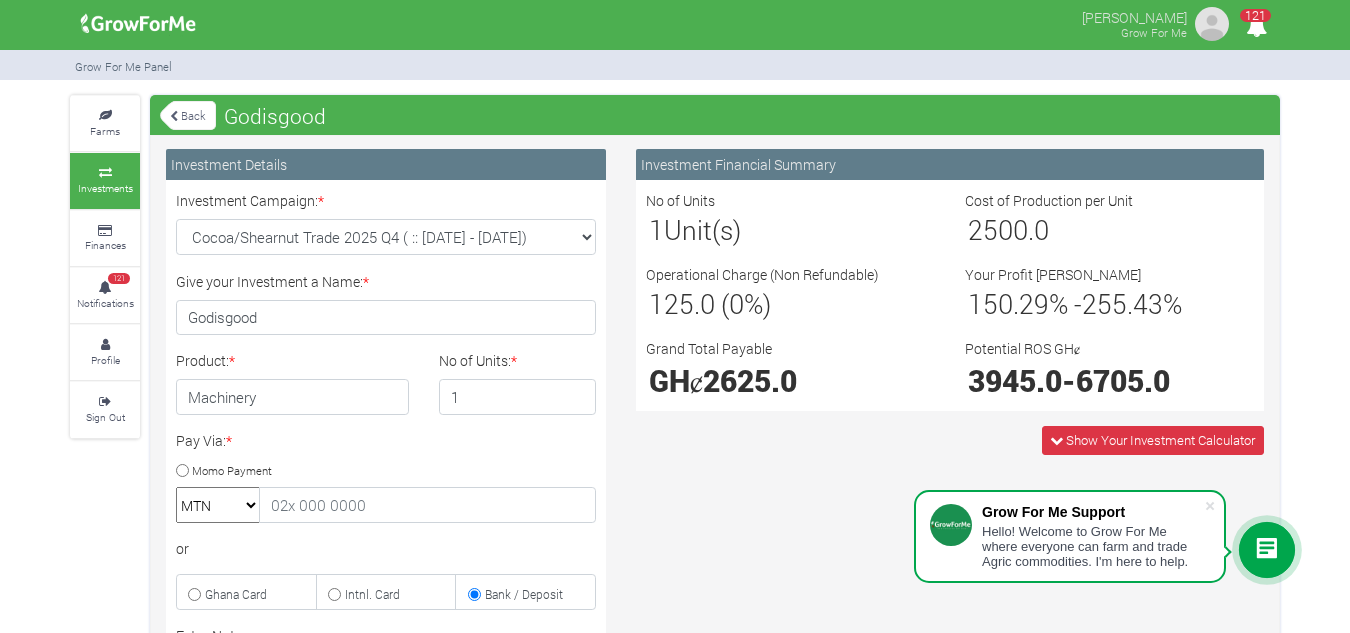 click on "Machinery Fund (10 Yrs) (Machinery :: 01st Jun 2025 - 01st Jun 2035)
Maize Trade 2025 Q4 ( :: 01st Oct 2025 - 31st Mar 2026)
Soybean Trade 2025 Q4 ( :: 01st Oct 2025 - 31st Mar 2026)
Cashew Trade 2025 Q4 ( :: 01st Oct 2025 - 31st Mar 2026)" at bounding box center (386, 237) 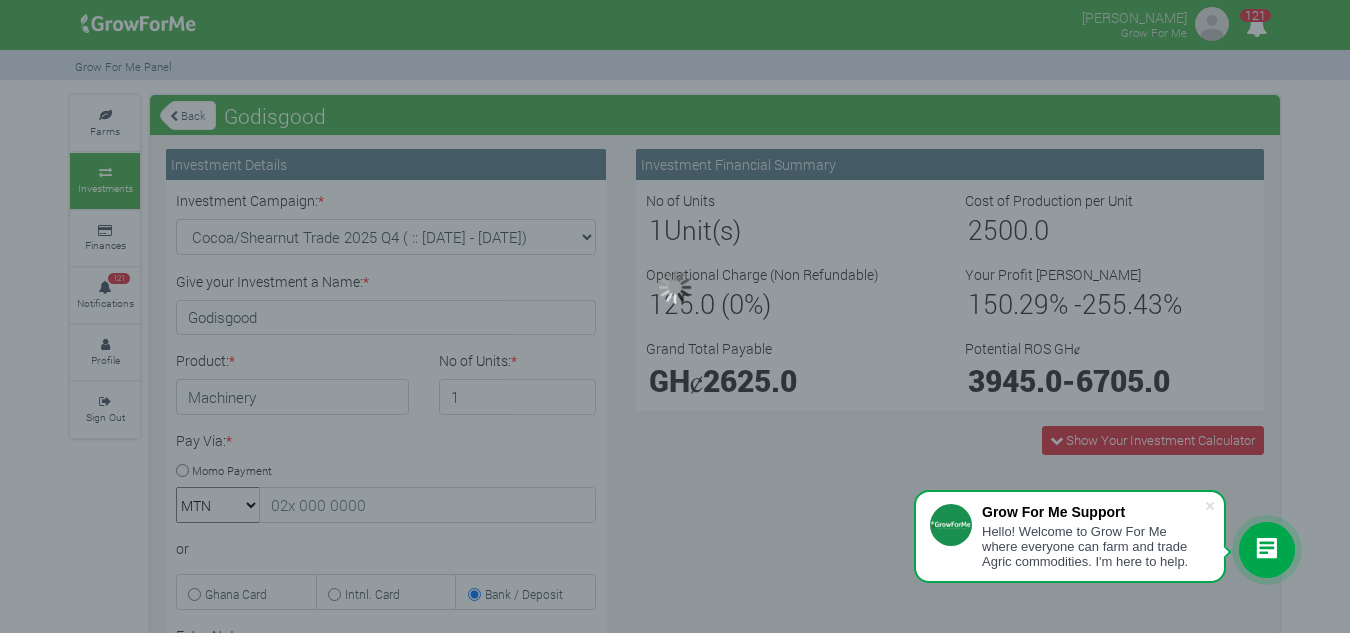 type on "1" 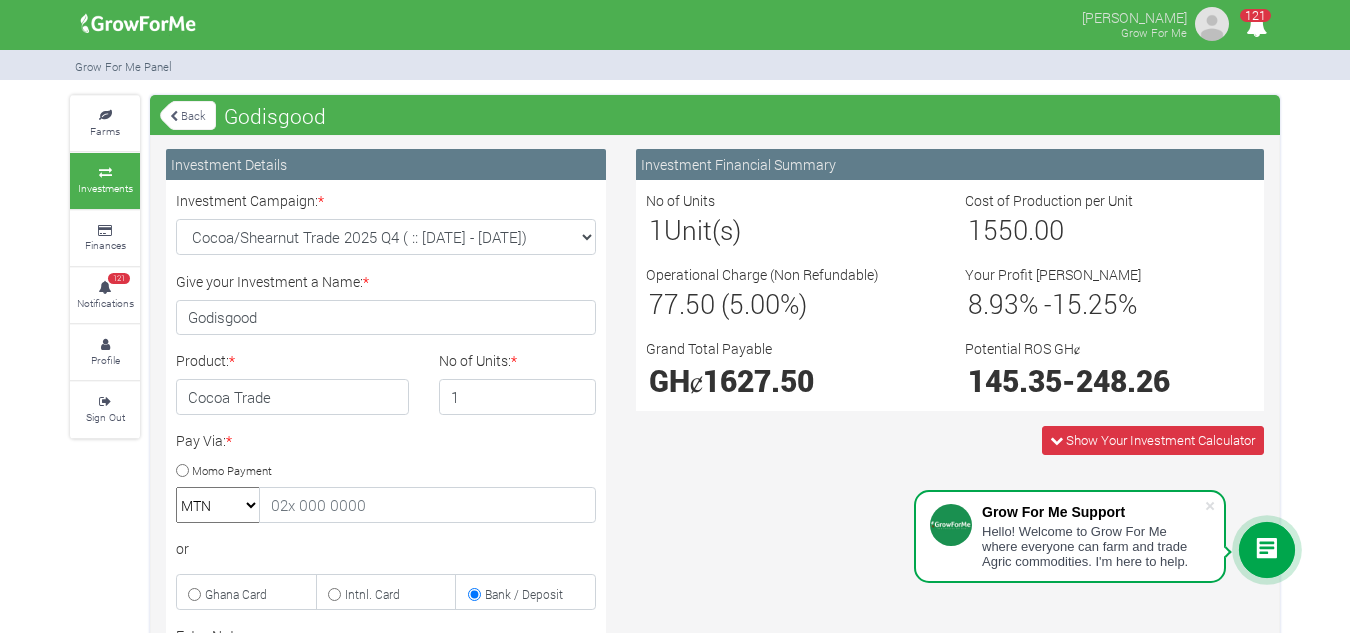 click on "GHȼ  1627.50" at bounding box center [790, 380] 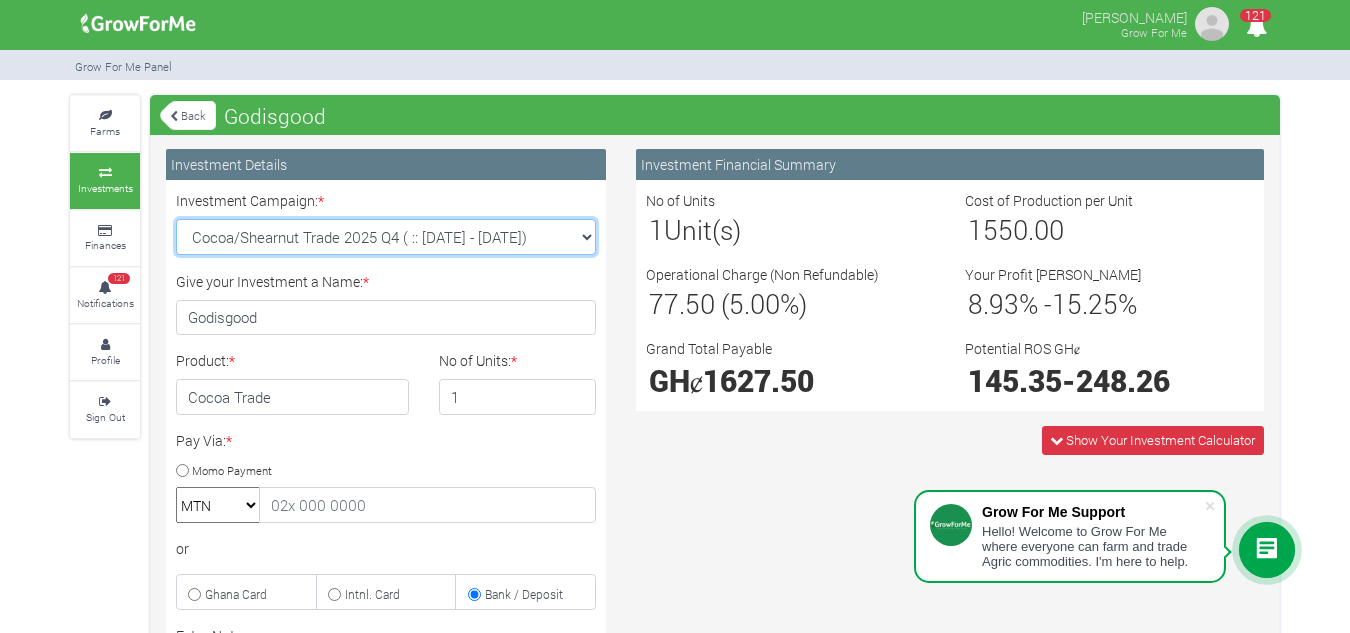 click on "Machinery Fund (10 Yrs) (Machinery :: 01st Jun 2025 - 01st Jun 2035)
Maize Trade 2025 Q4 ( :: 01st Oct 2025 - 31st Mar 2026)
Soybean Trade 2025 Q4 ( :: 01st Oct 2025 - 31st Mar 2026)
Cashew Trade 2025 Q4 ( :: 01st Oct 2025 - 31st Mar 2026)" at bounding box center (386, 237) 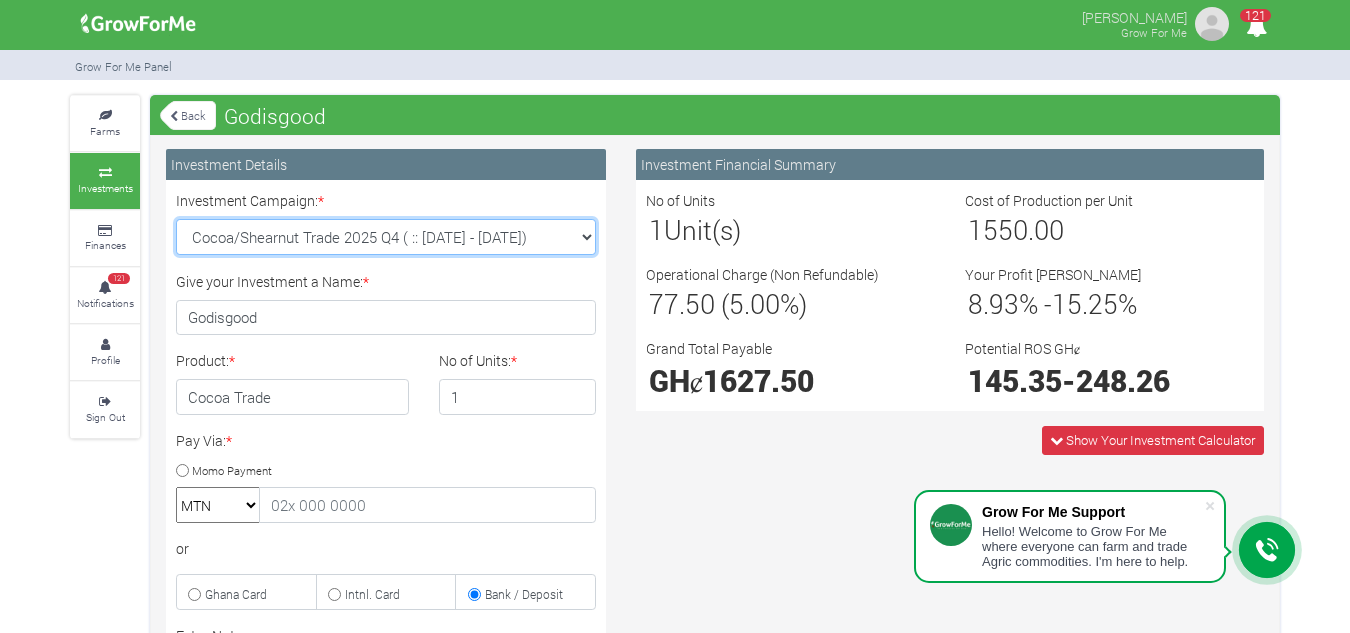 select on "43" 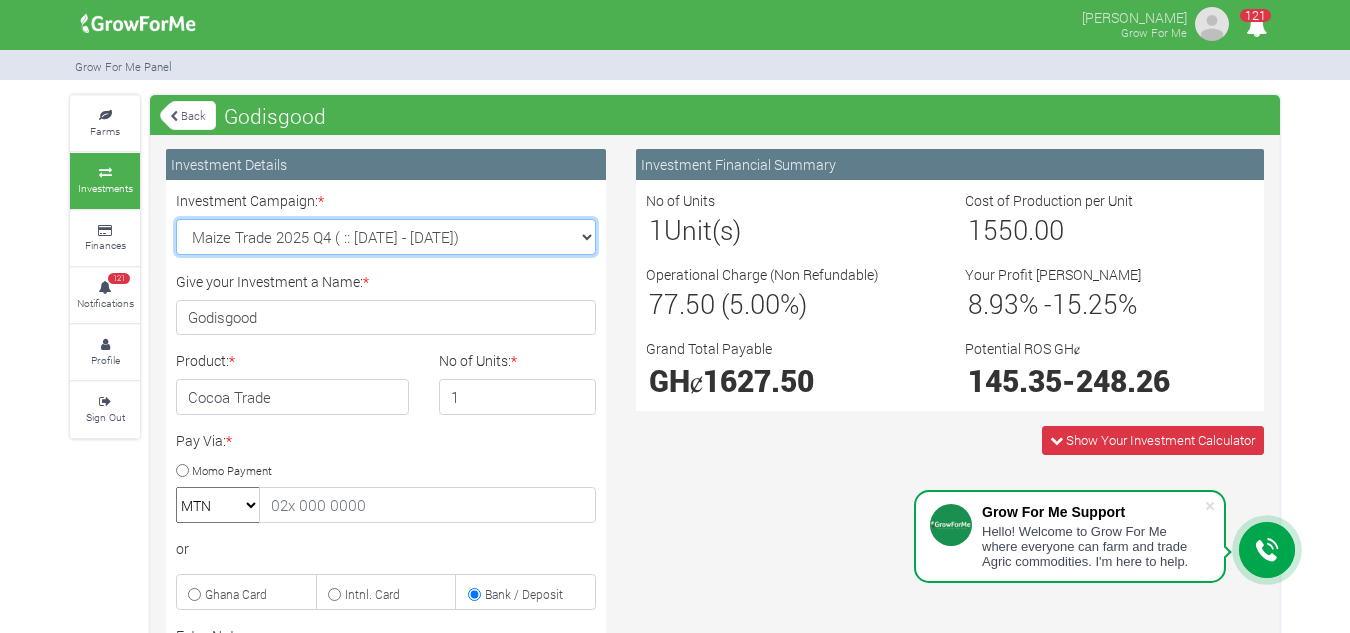 click on "Machinery Fund (10 Yrs) (Machinery :: 01st Jun 2025 - 01st Jun 2035)
Maize Trade 2025 Q4 ( :: 01st Oct 2025 - 31st Mar 2026)
Soybean Trade 2025 Q4 ( :: 01st Oct 2025 - 31st Mar 2026)
Cashew Trade 2025 Q4 ( :: 01st Oct 2025 - 31st Mar 2026)" at bounding box center [386, 237] 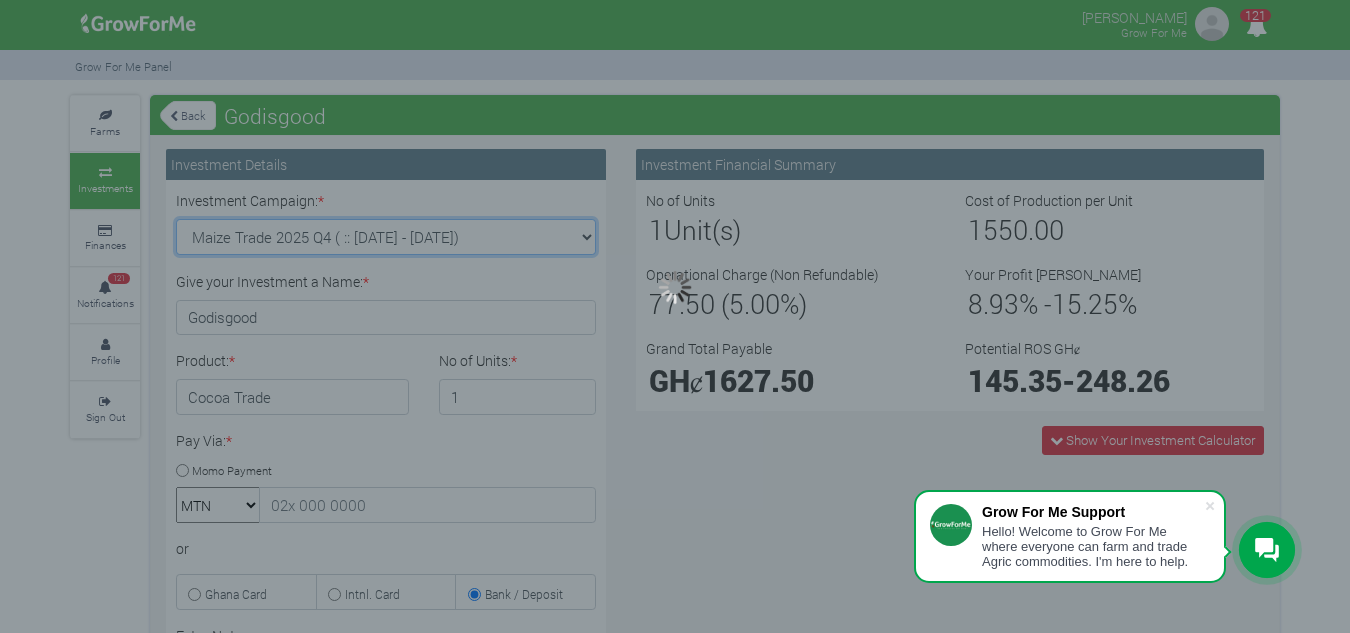 type on "1" 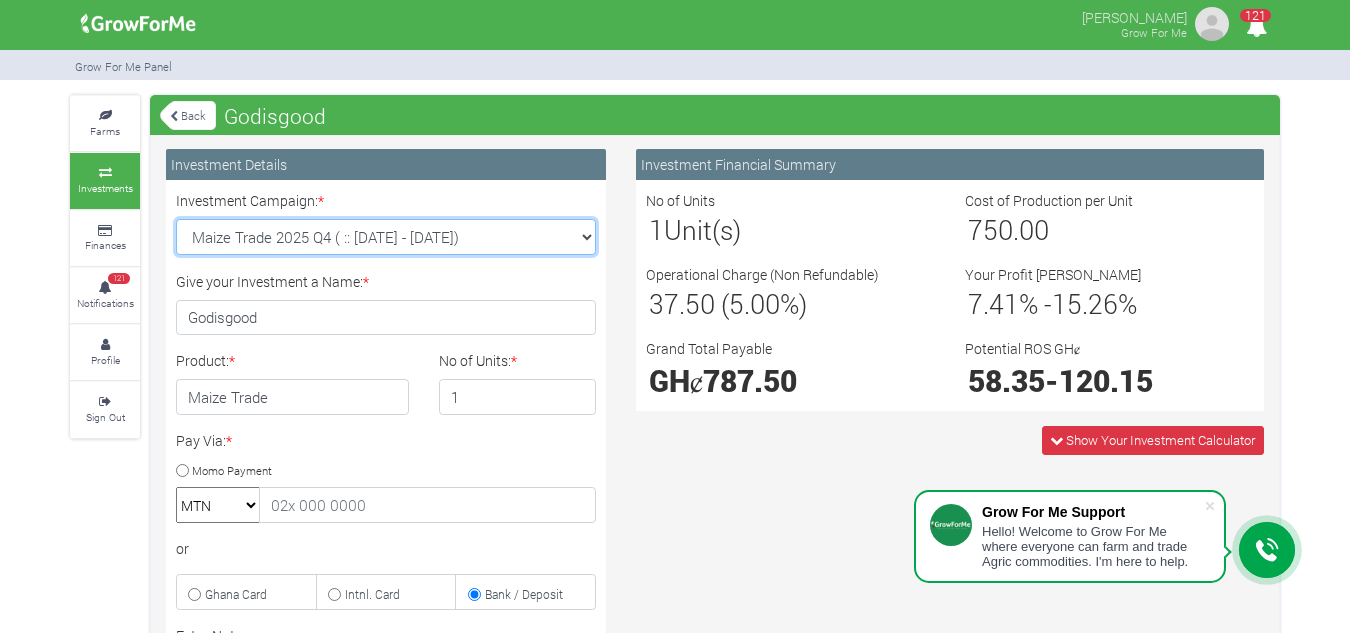 click on "Machinery Fund (10 Yrs) (Machinery :: 01st Jun 2025 - 01st Jun 2035)
Maize Trade 2025 Q4 ( :: 01st Oct 2025 - 31st Mar 2026)
Soybean Trade 2025 Q4 ( :: 01st Oct 2025 - 31st Mar 2026)
Cashew Trade 2025 Q4 ( :: 01st Oct 2025 - 31st Mar 2026)" at bounding box center [386, 237] 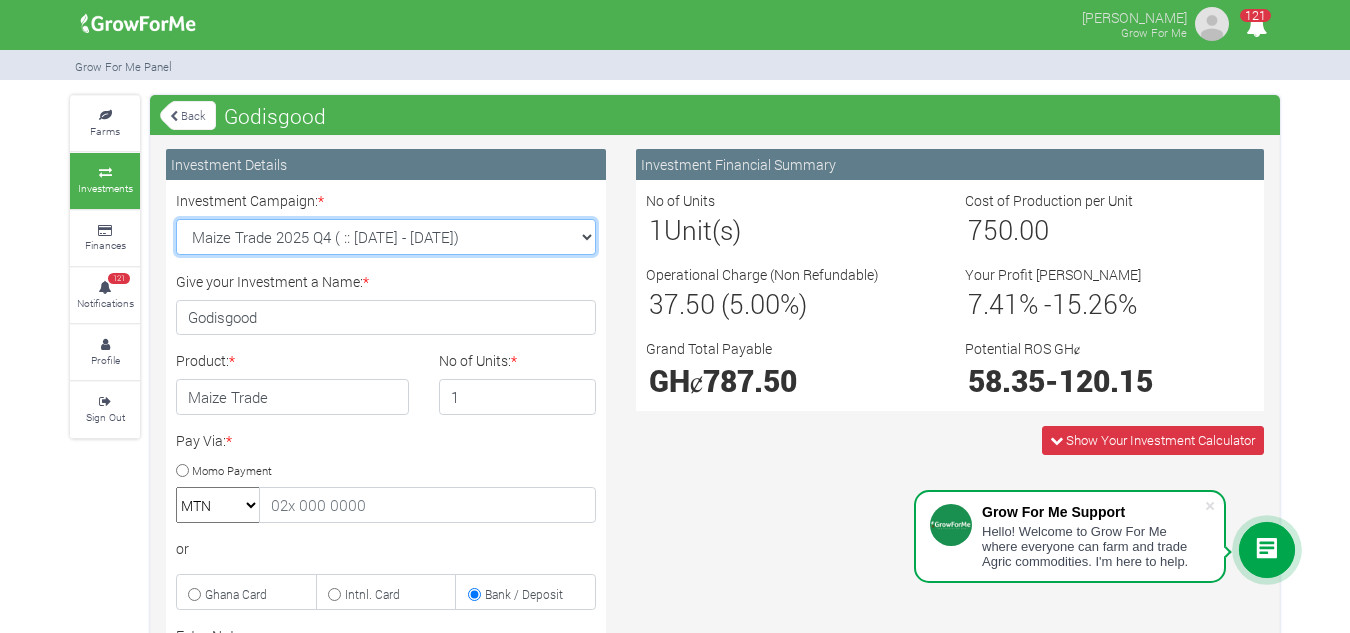 select on "44" 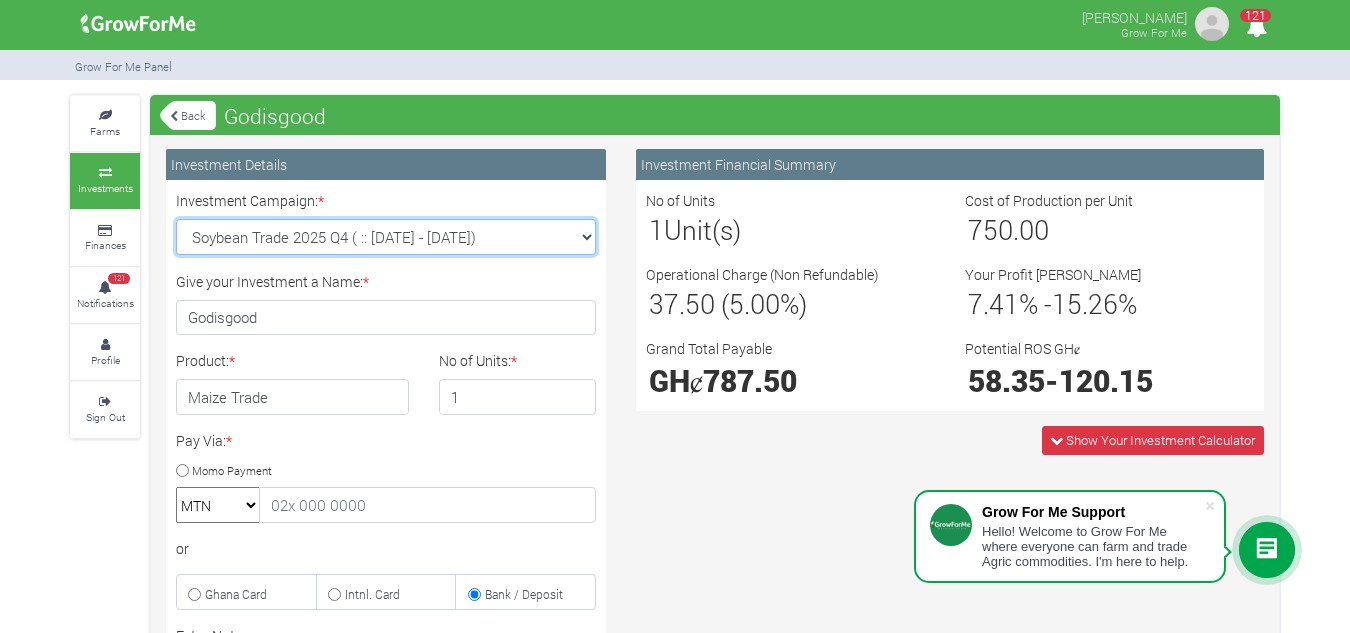 click on "Machinery Fund (10 Yrs) (Machinery :: 01st Jun 2025 - 01st Jun 2035)
Maize Trade 2025 Q4 ( :: 01st Oct 2025 - 31st Mar 2026)
Soybean Trade 2025 Q4 ( :: 01st Oct 2025 - 31st Mar 2026)
Cashew Trade 2025 Q4 ( :: 01st Oct 2025 - 31st Mar 2026)" at bounding box center [386, 237] 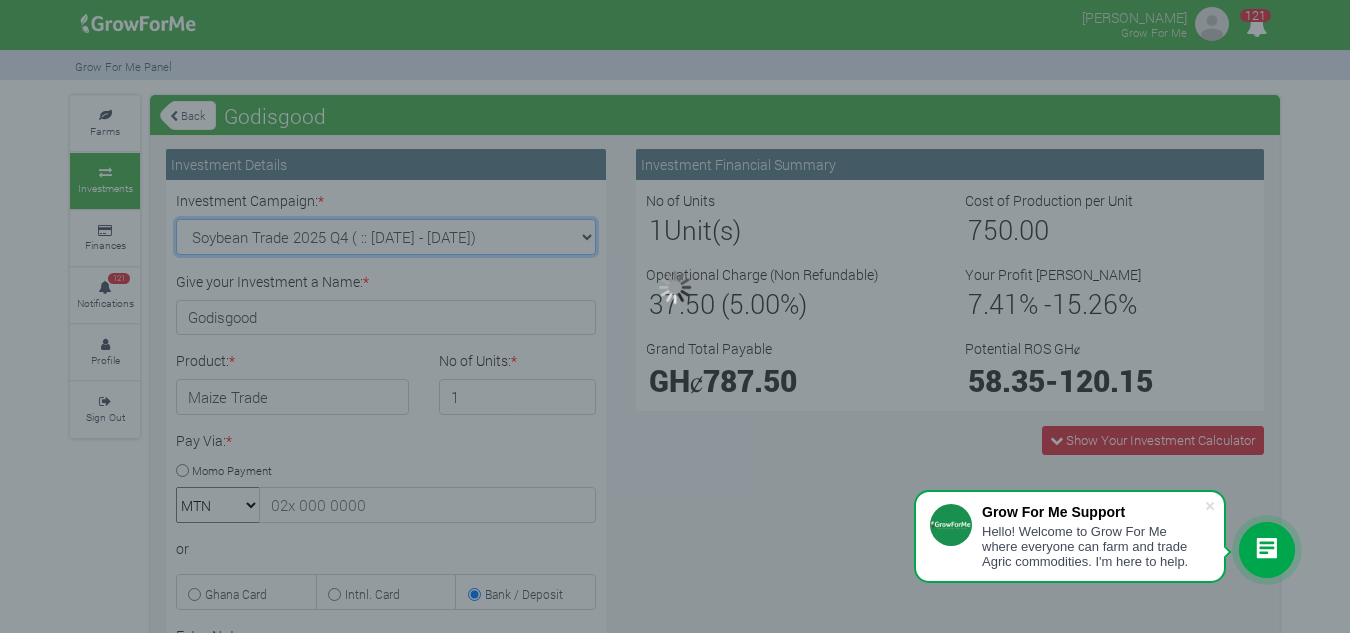 type on "1" 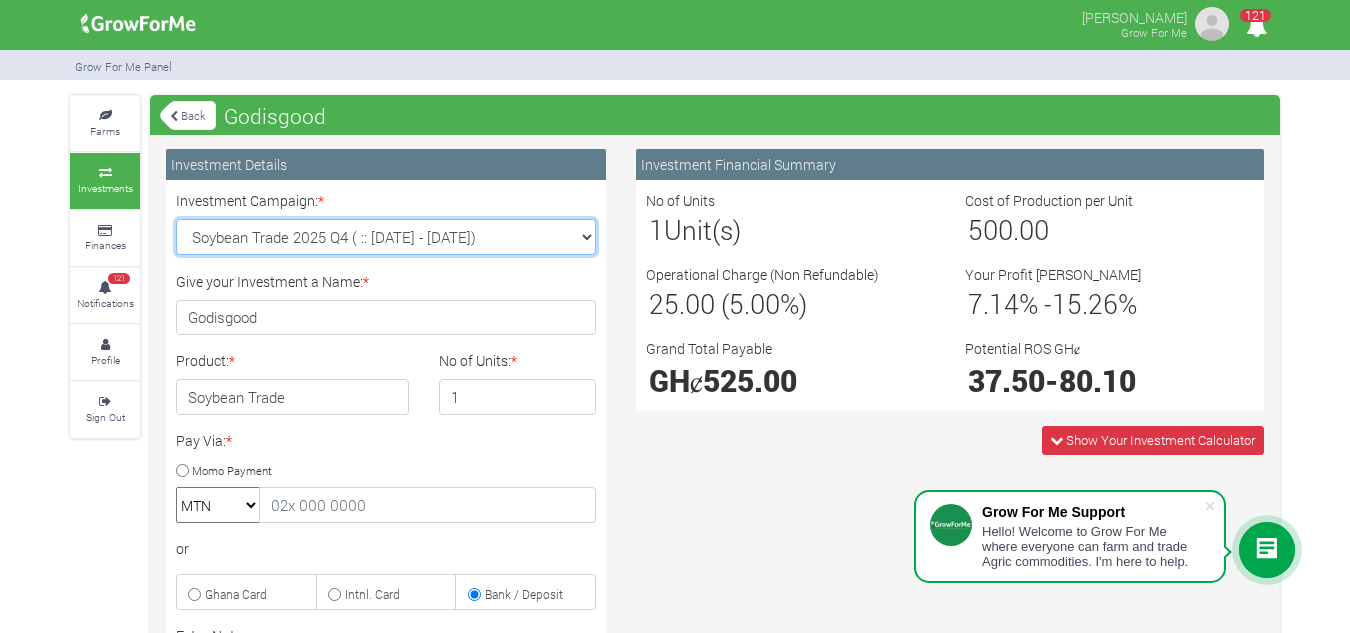 click on "Machinery Fund (10 Yrs) (Machinery :: 01st Jun 2025 - 01st Jun 2035)
Maize Trade 2025 Q4 ( :: 01st Oct 2025 - 31st Mar 2026)
Soybean Trade 2025 Q4 ( :: 01st Oct 2025 - 31st Mar 2026)
Cashew Trade 2025 Q4 ( :: 01st Oct 2025 - 31st Mar 2026)" at bounding box center [386, 237] 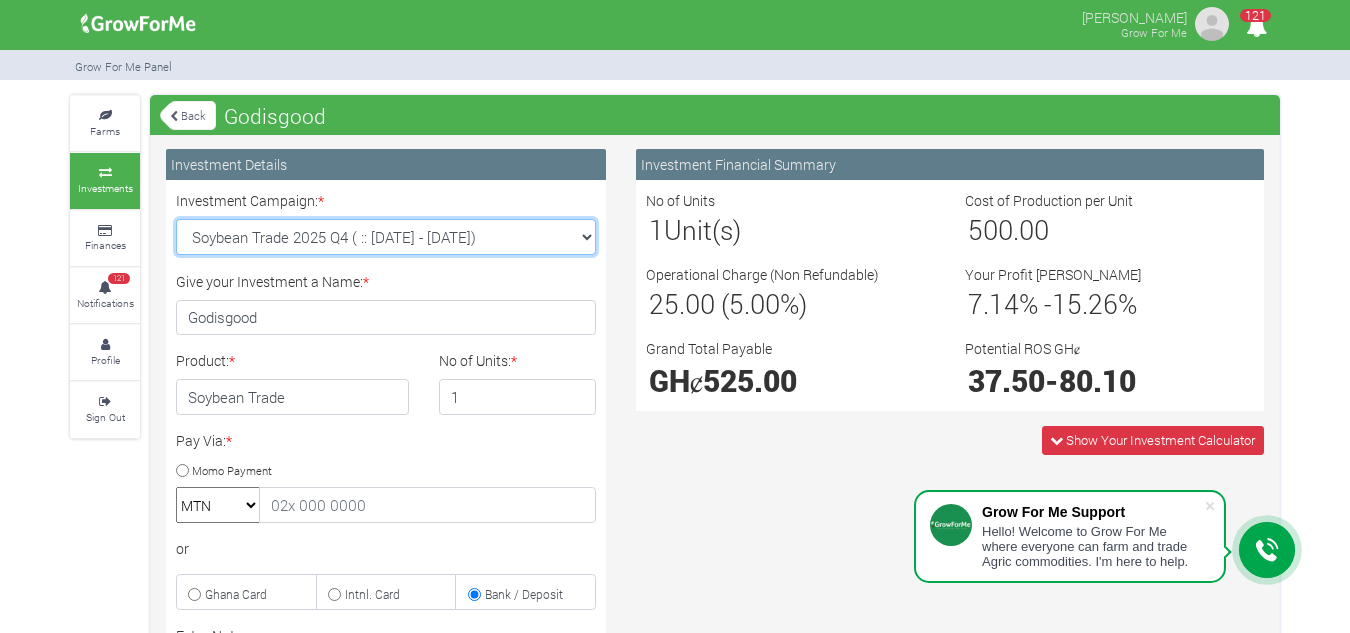 select on "45" 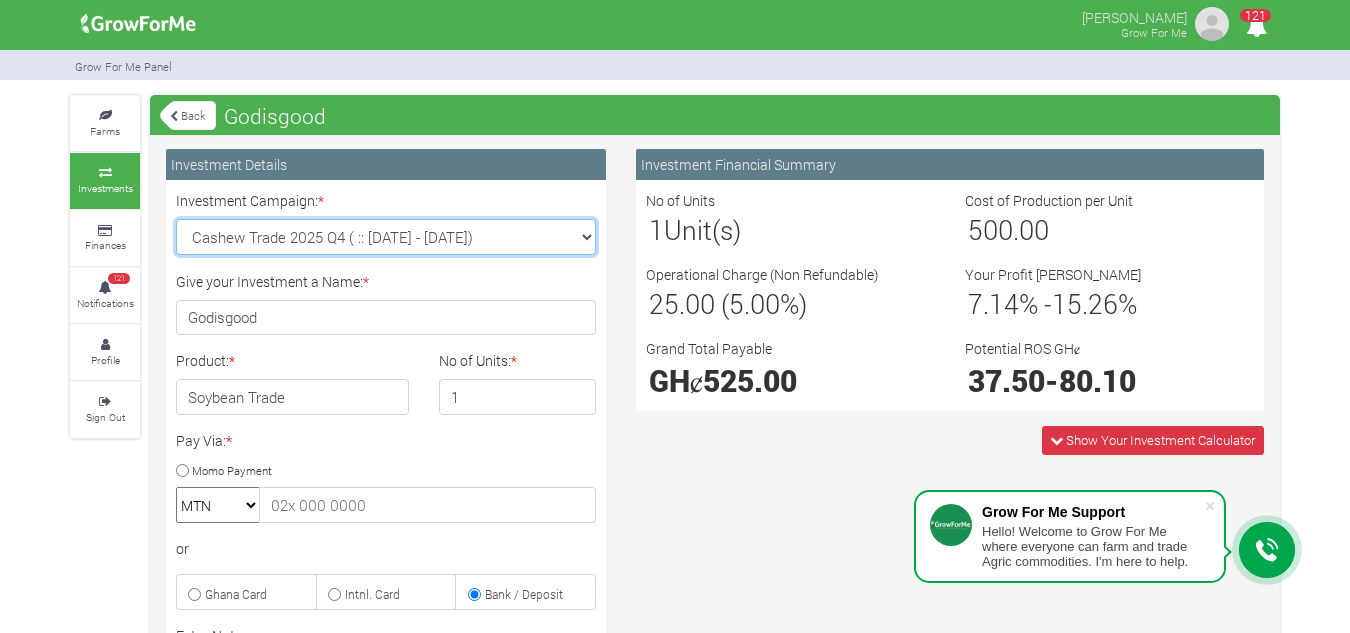 click on "Machinery Fund (10 Yrs) (Machinery :: 01st Jun 2025 - 01st Jun 2035)
Maize Trade 2025 Q4 ( :: 01st Oct 2025 - 31st Mar 2026)
Soybean Trade 2025 Q4 ( :: 01st Oct 2025 - 31st Mar 2026)
Cashew Trade 2025 Q4 ( :: 01st Oct 2025 - 31st Mar 2026)" at bounding box center [386, 237] 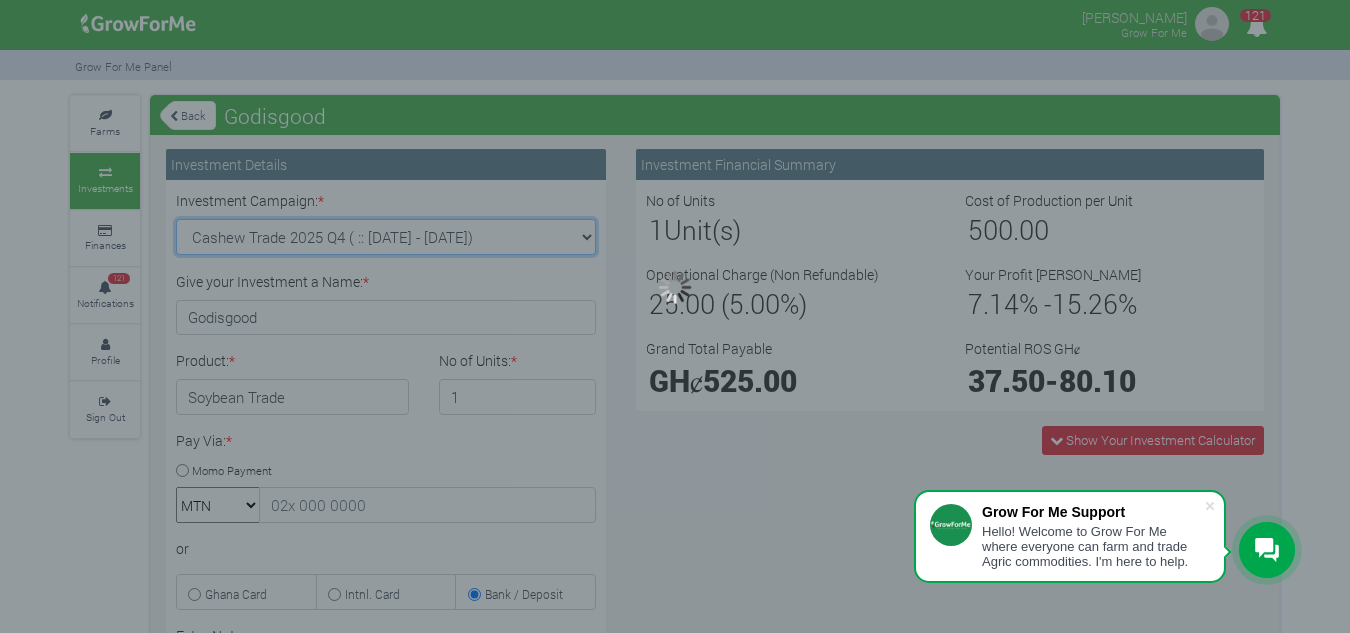 type on "1" 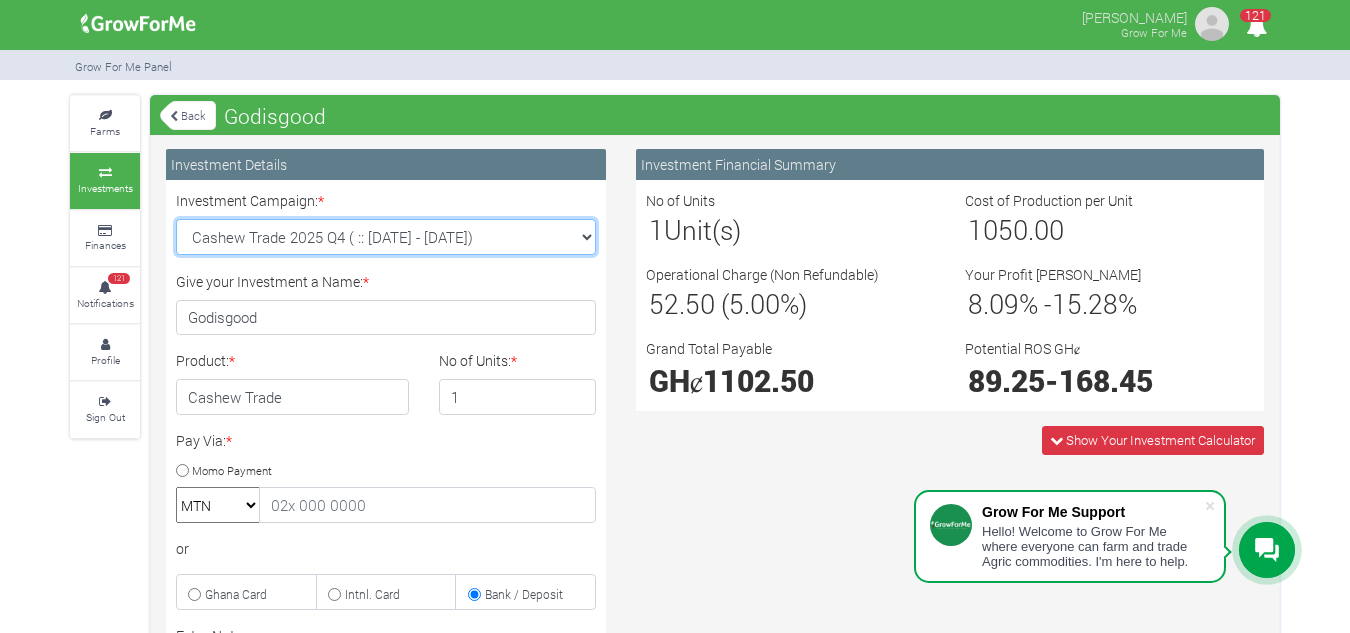 click on "Machinery Fund (10 Yrs) (Machinery :: 01st Jun 2025 - 01st Jun 2035)
Maize Trade 2025 Q4 ( :: 01st Oct 2025 - 31st Mar 2026)
Soybean Trade 2025 Q4 ( :: 01st Oct 2025 - 31st Mar 2026)
Cashew Trade 2025 Q4 ( :: 01st Oct 2025 - 31st Mar 2026)" at bounding box center (386, 237) 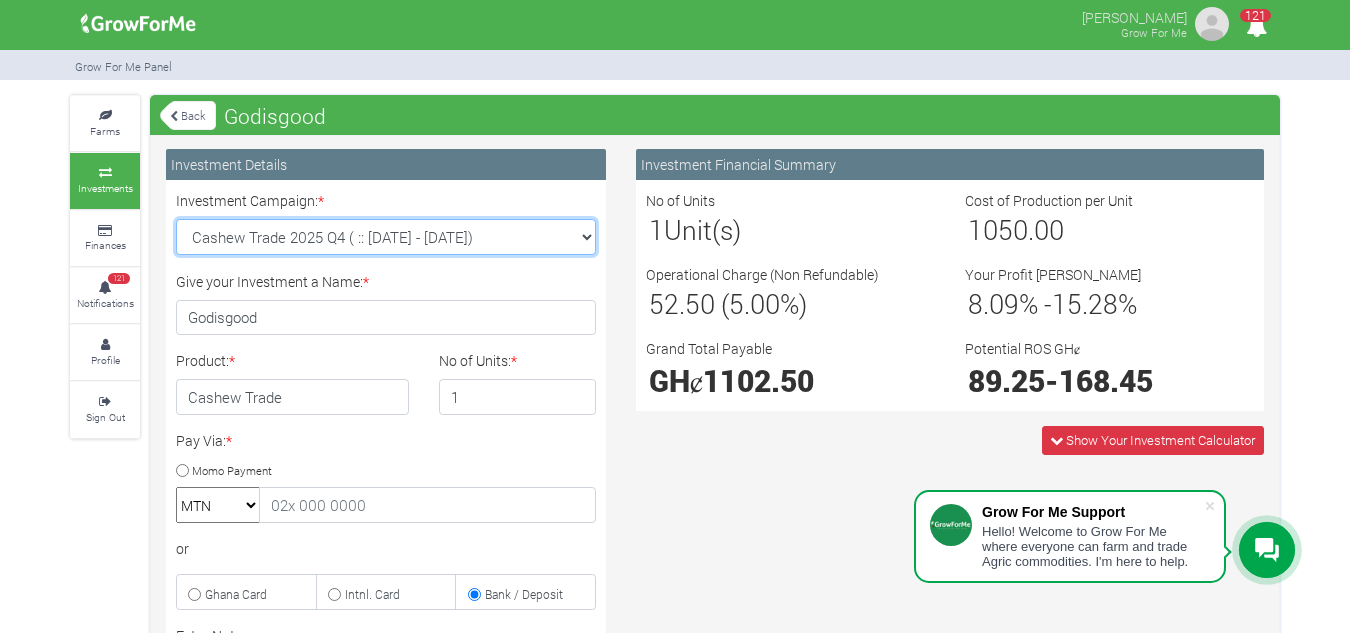 select on "46" 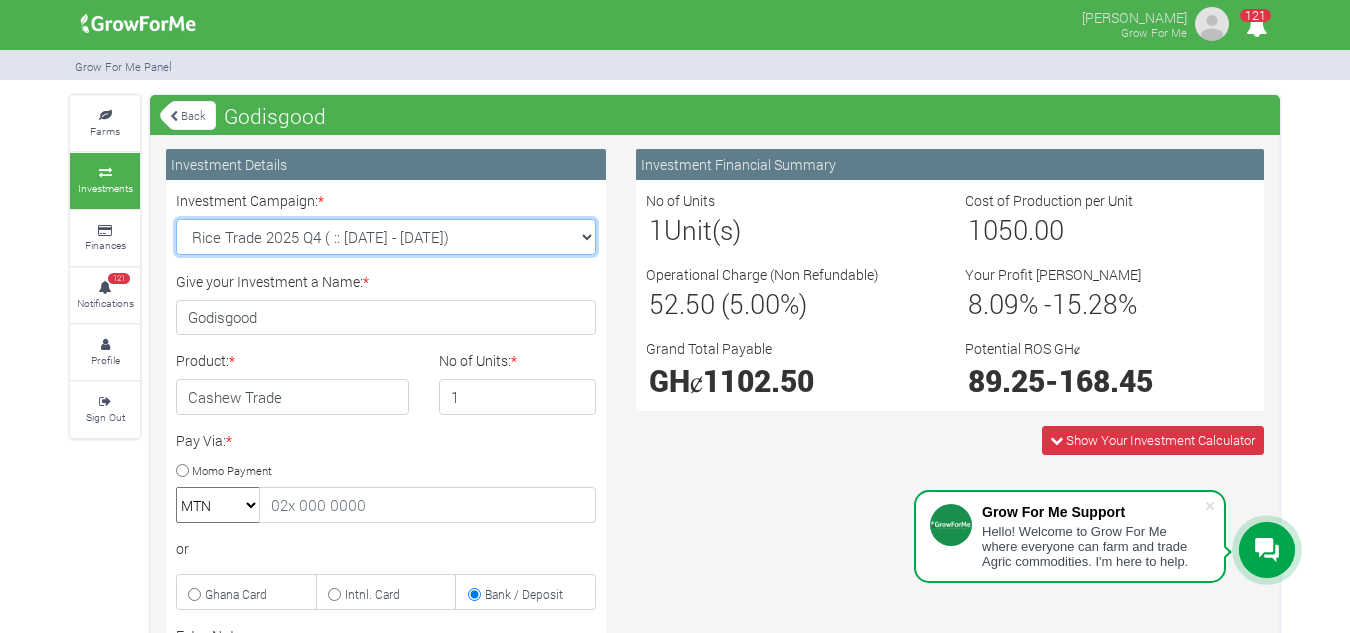 click on "Machinery Fund (10 Yrs) (Machinery :: 01st Jun 2025 - 01st Jun 2035)
Maize Trade 2025 Q4 ( :: 01st Oct 2025 - 31st Mar 2026)
Soybean Trade 2025 Q4 ( :: 01st Oct 2025 - 31st Mar 2026)
Cashew Trade 2025 Q4 ( :: 01st Oct 2025 - 31st Mar 2026)" at bounding box center (386, 237) 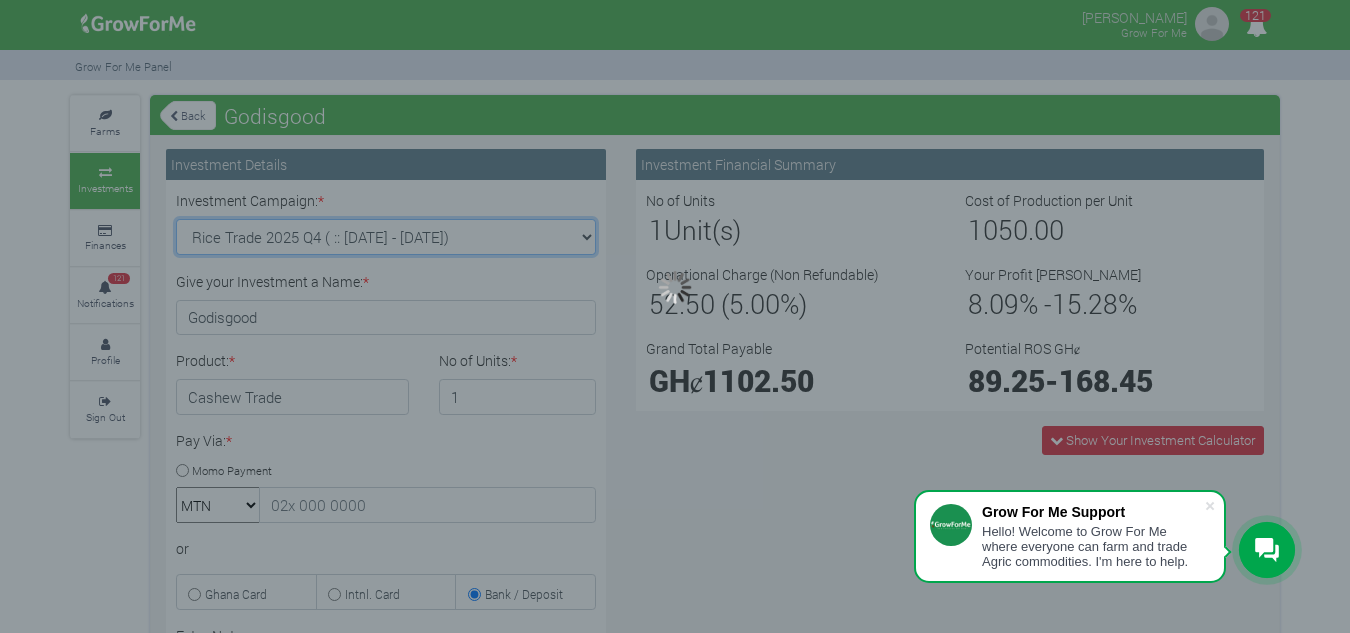 type on "1" 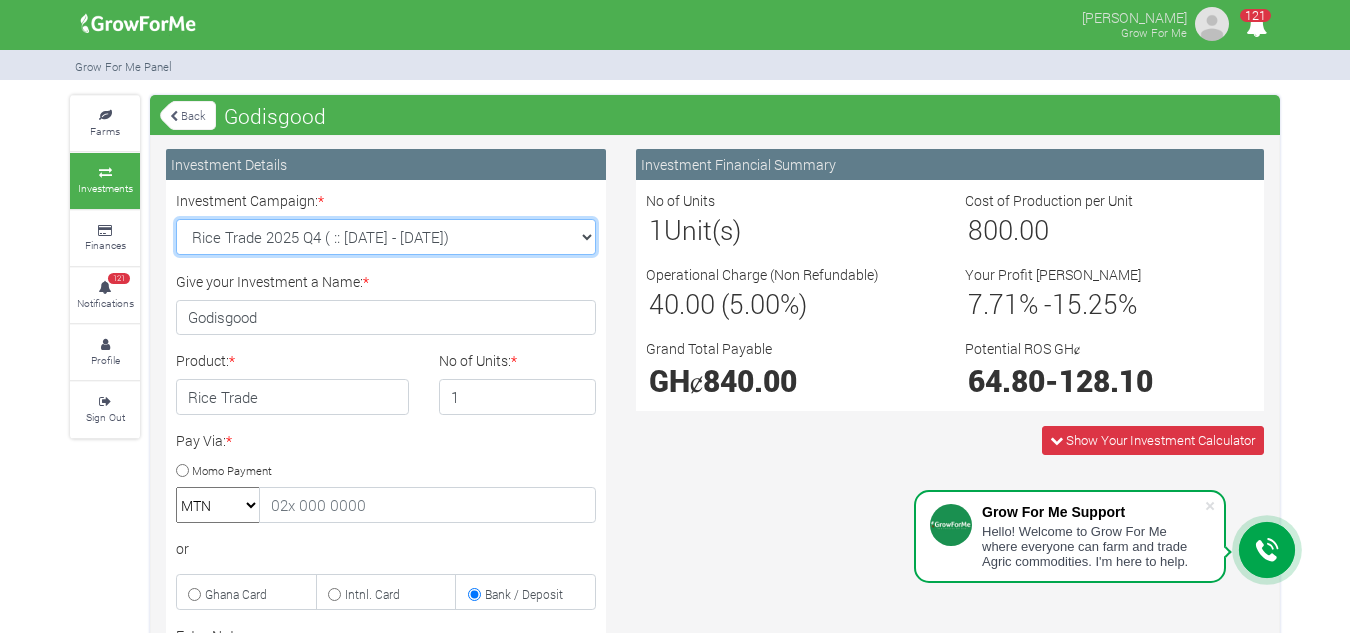 click on "Machinery Fund (10 Yrs) (Machinery :: 01st Jun 2025 - 01st Jun 2035)
Maize Trade 2025 Q4 ( :: 01st Oct 2025 - 31st Mar 2026)
Soybean Trade 2025 Q4 ( :: 01st Oct 2025 - 31st Mar 2026)
Cashew Trade 2025 Q4 ( :: 01st Oct 2025 - 31st Mar 2026)" at bounding box center [386, 237] 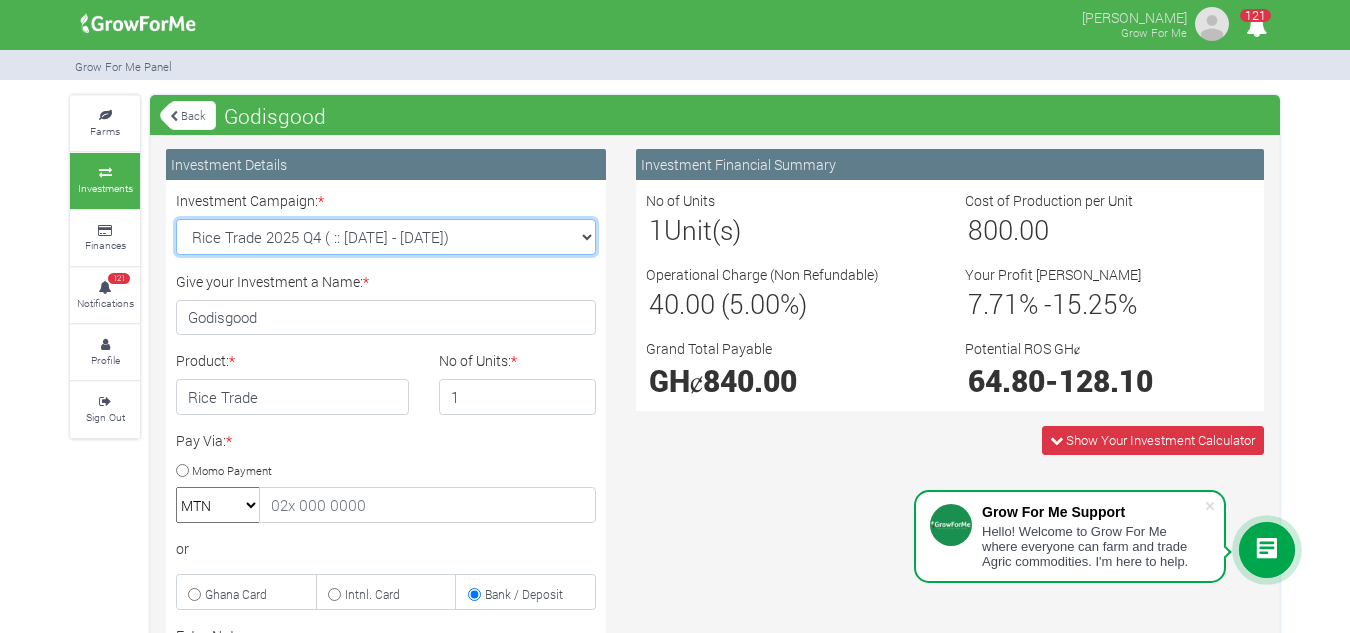 select on "42" 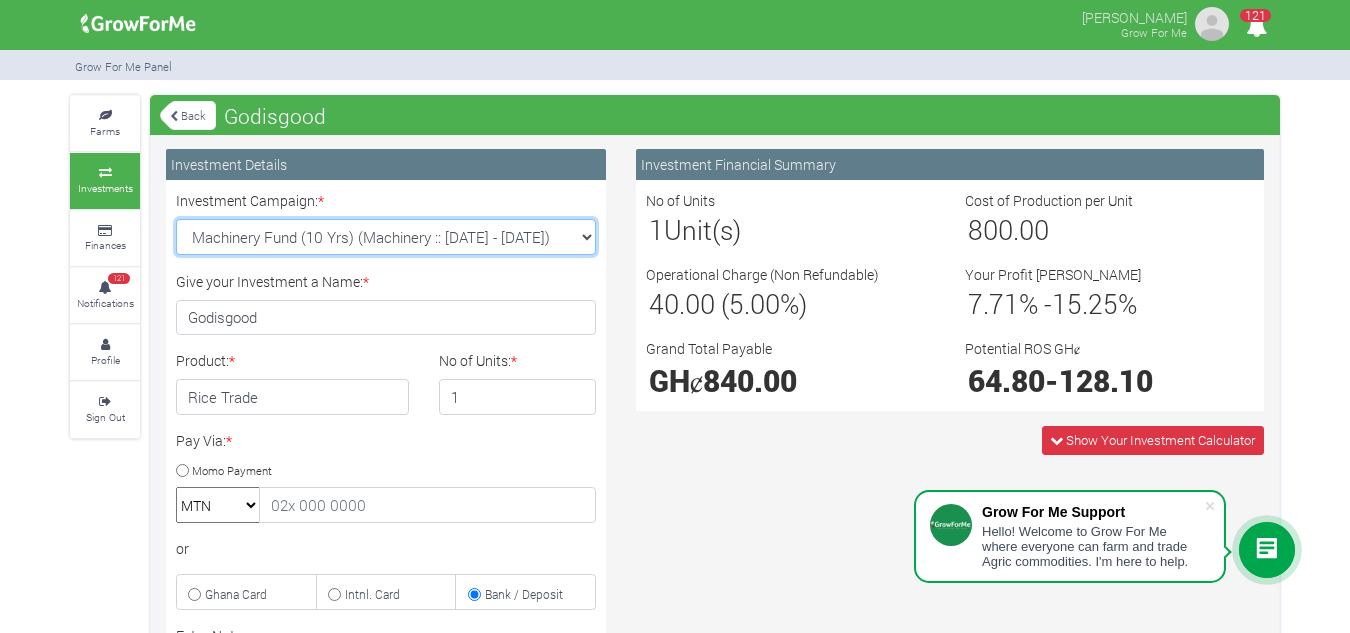 click on "Machinery Fund (10 Yrs) (Machinery :: 01st Jun 2025 - 01st Jun 2035)
Maize Trade 2025 Q4 ( :: 01st Oct 2025 - 31st Mar 2026)
Soybean Trade 2025 Q4 ( :: 01st Oct 2025 - 31st Mar 2026)
Cashew Trade 2025 Q4 ( :: 01st Oct 2025 - 31st Mar 2026)" at bounding box center [386, 237] 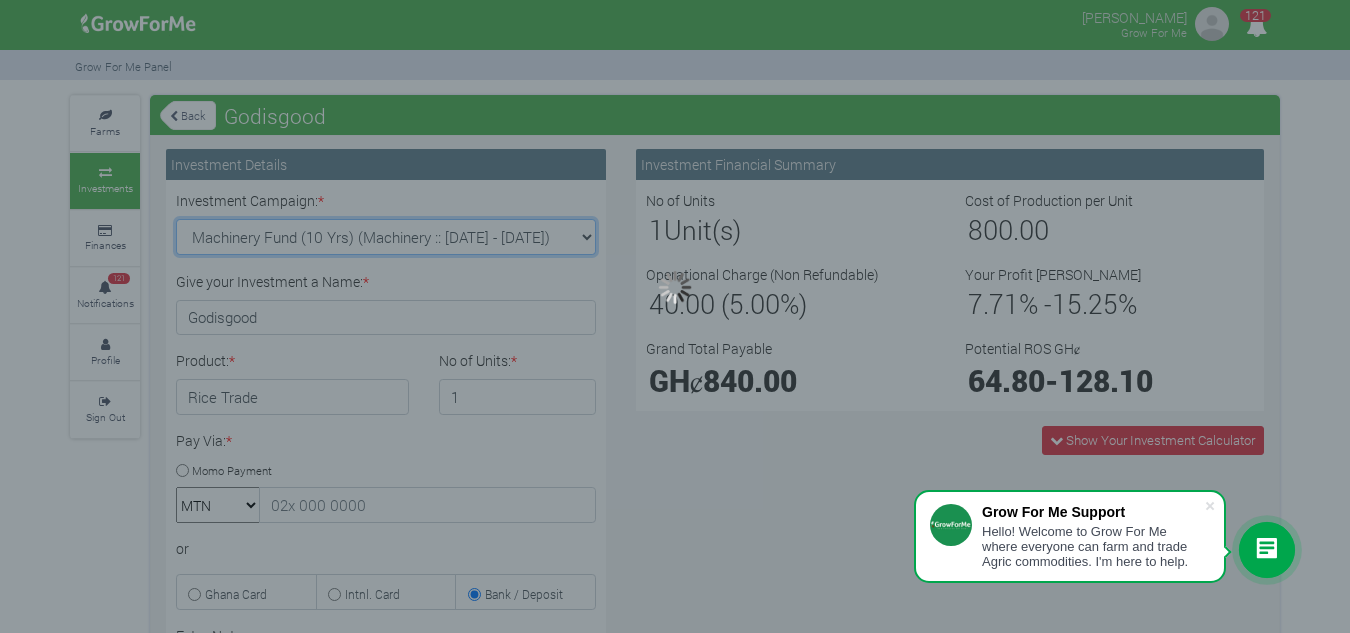 type on "1" 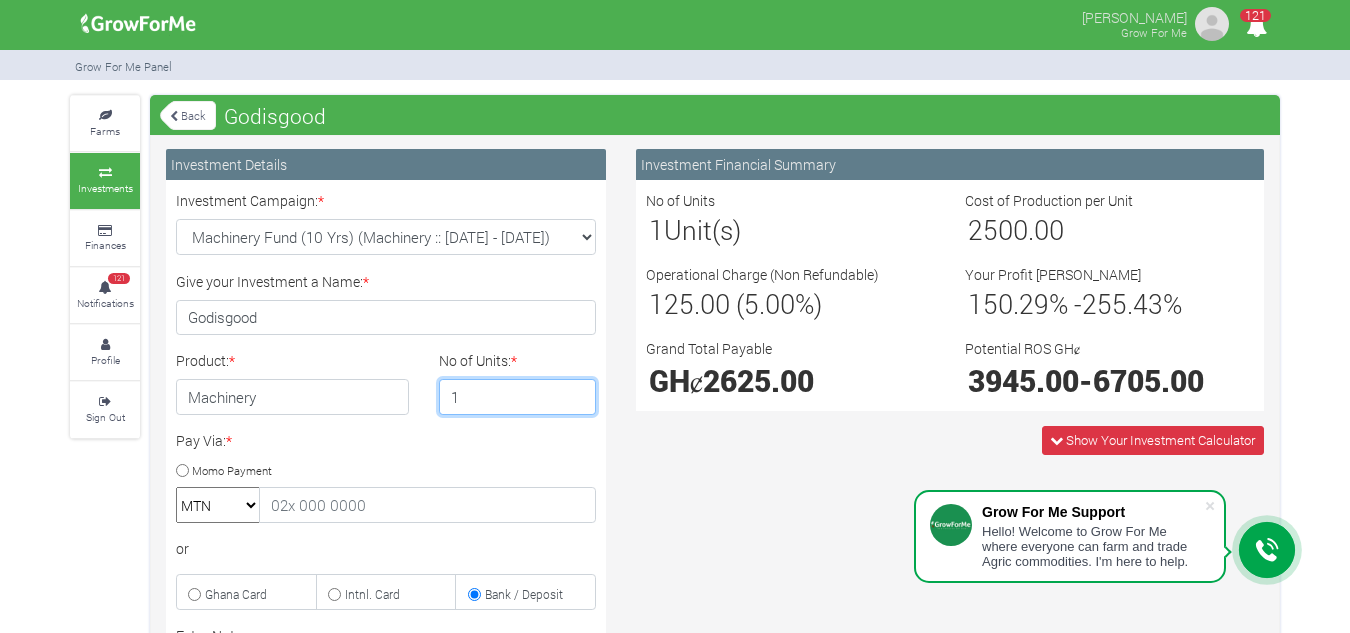 click on "1" at bounding box center (518, 397) 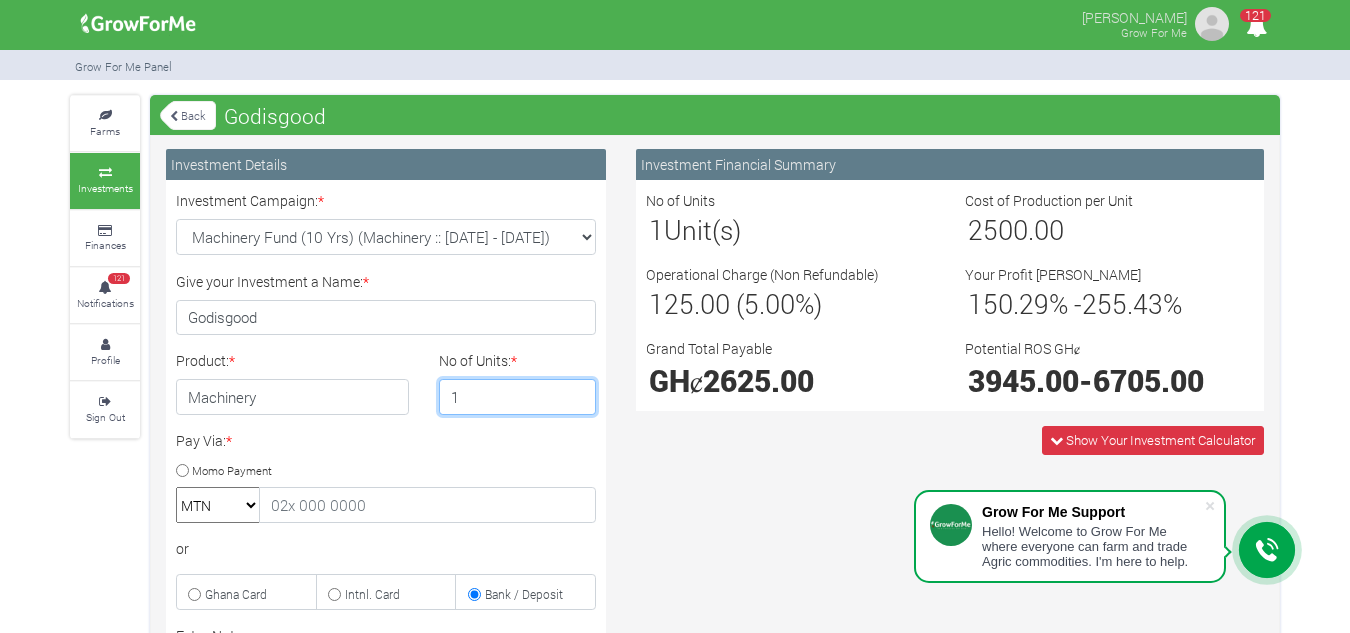 click on "1" at bounding box center [518, 397] 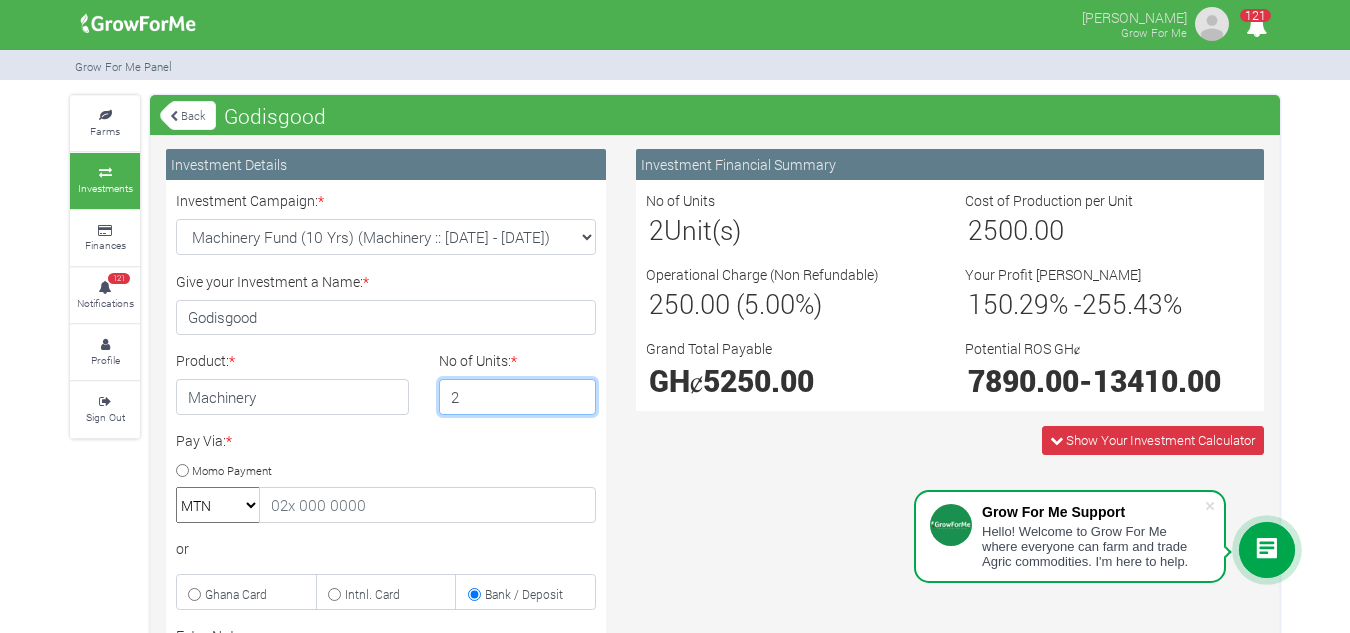 type on "2" 